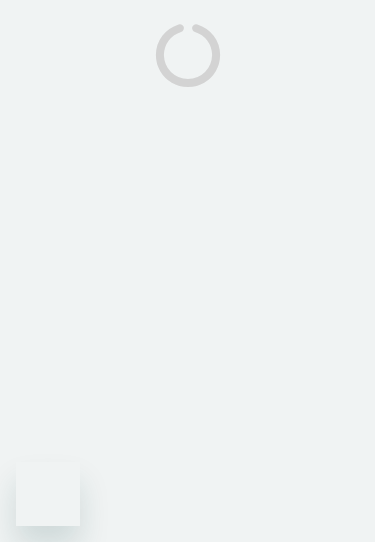scroll, scrollTop: 0, scrollLeft: 0, axis: both 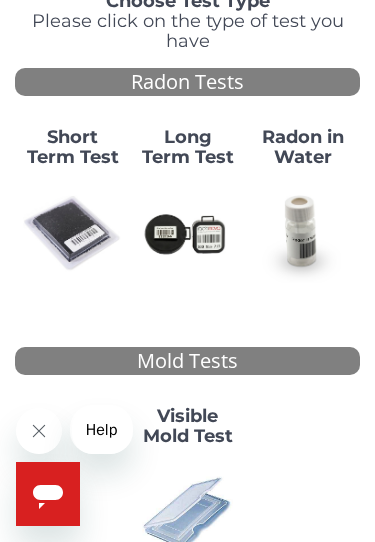 click on "Short Term Test" at bounding box center (73, 147) 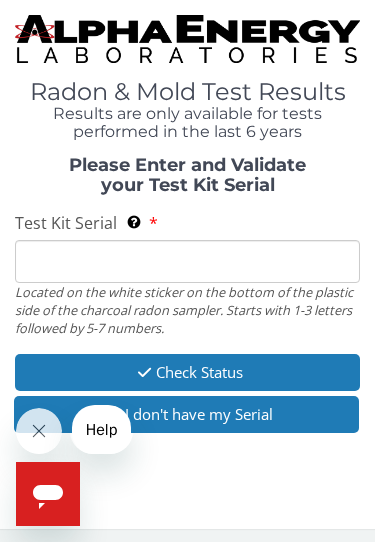 click on "Test Kit Serial     Located on the white sticker on the bottom of the plastic side of the charcoal radon sampler. Starts with 1-3 letters followed by 5-7 numbers." at bounding box center [187, 261] 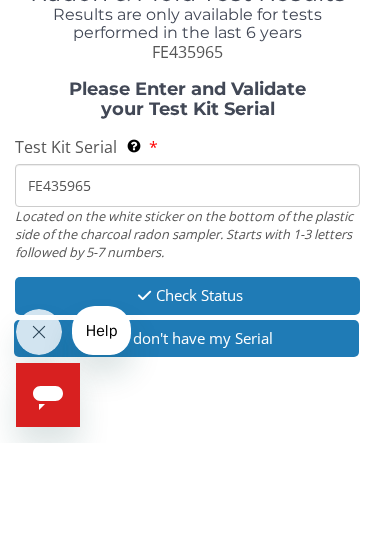 type on "FE435965" 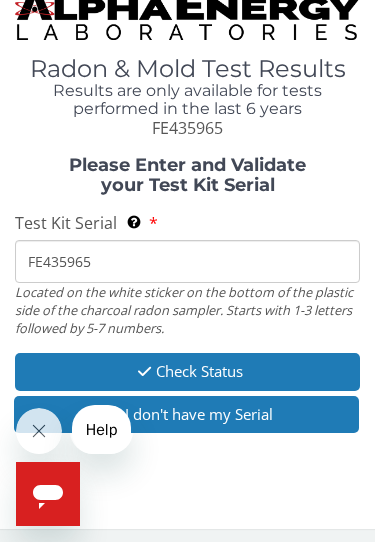 click on "Check Status" at bounding box center (187, 371) 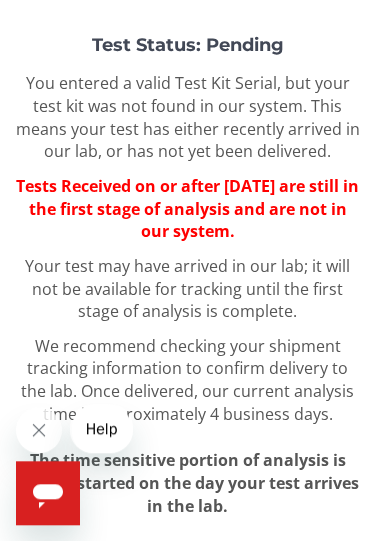 scroll, scrollTop: 183, scrollLeft: 0, axis: vertical 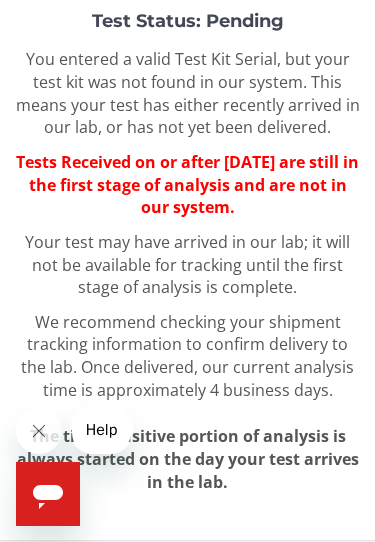 click 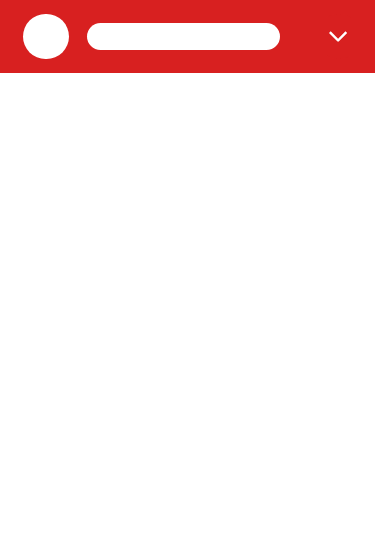 scroll, scrollTop: 0, scrollLeft: 0, axis: both 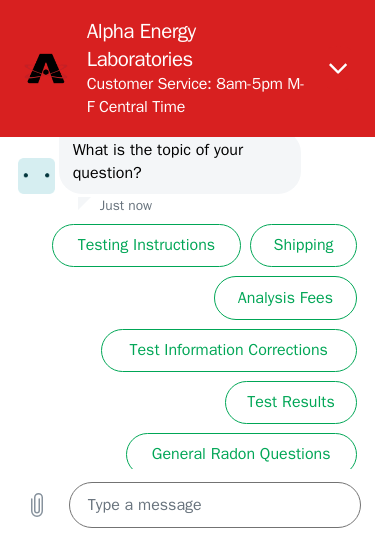 click on "Test Results" at bounding box center [291, 402] 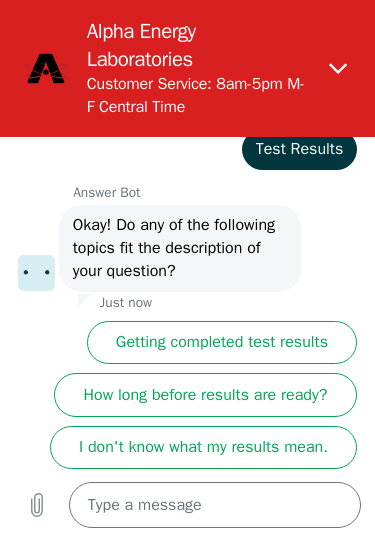 scroll, scrollTop: 305, scrollLeft: 0, axis: vertical 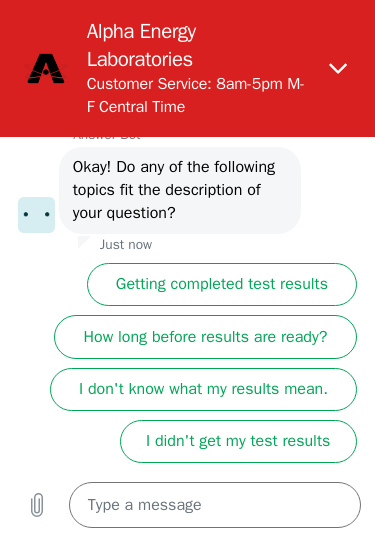 click on "I didn't get my test results" at bounding box center [238, 441] 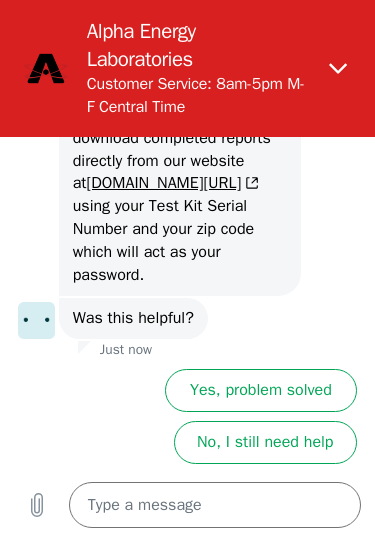 scroll, scrollTop: 587, scrollLeft: 0, axis: vertical 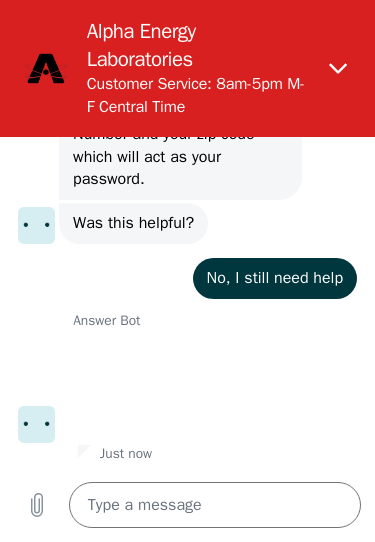 type on "x" 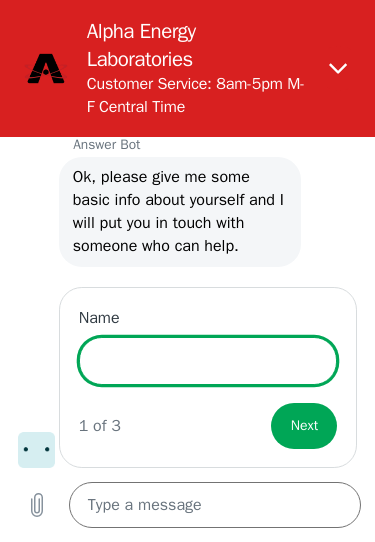 scroll, scrollTop: 859, scrollLeft: 0, axis: vertical 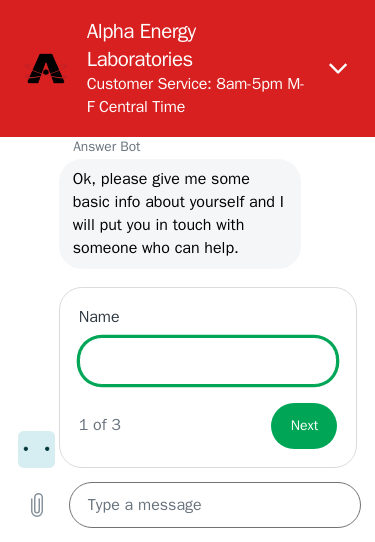 click on "Name" at bounding box center (208, 361) 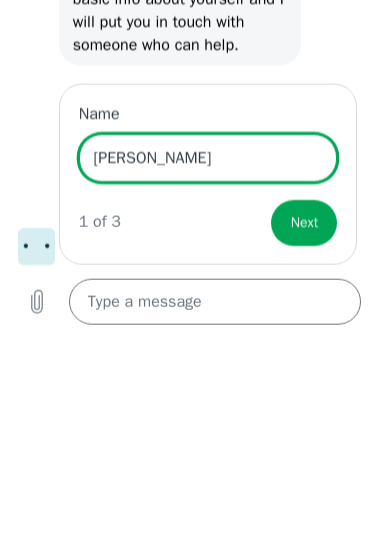 type on "[PERSON_NAME]" 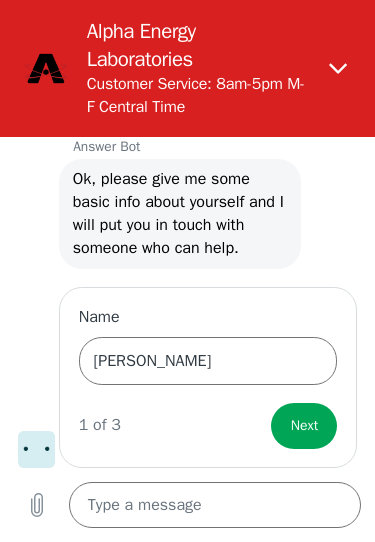 click on "Next" at bounding box center [304, 426] 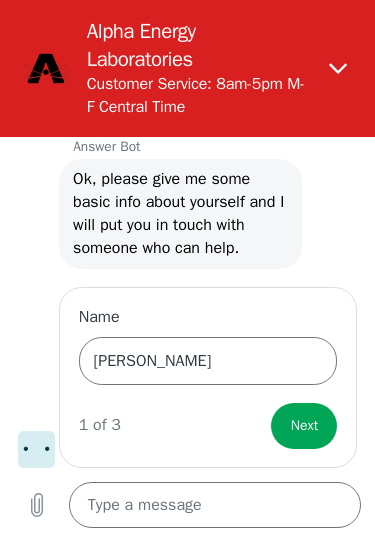 type on "x" 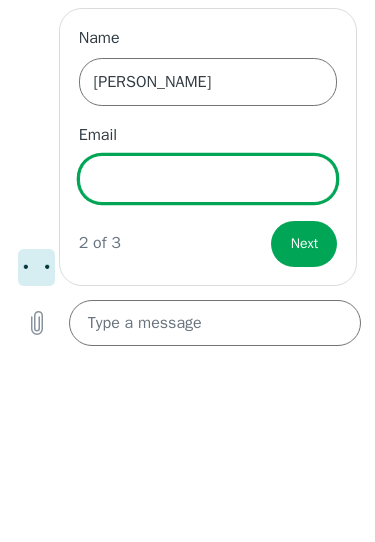 scroll, scrollTop: 954, scrollLeft: 0, axis: vertical 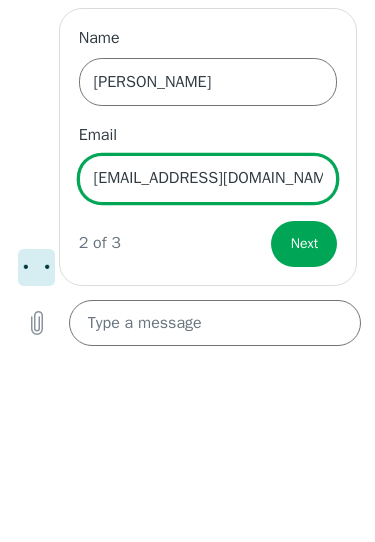type on "[EMAIL_ADDRESS][DOMAIN_NAME]" 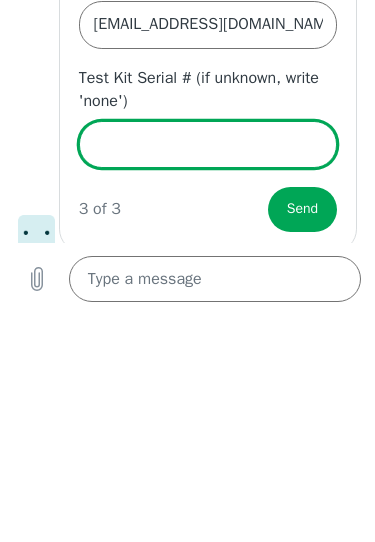 scroll, scrollTop: 1071, scrollLeft: 0, axis: vertical 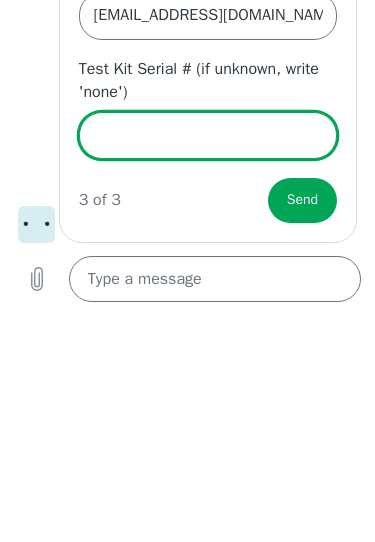 type on "D" 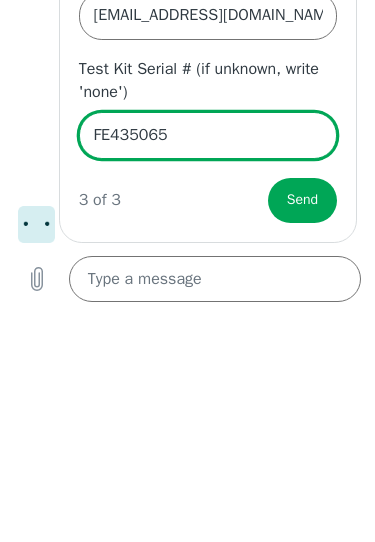 type on "FE435065" 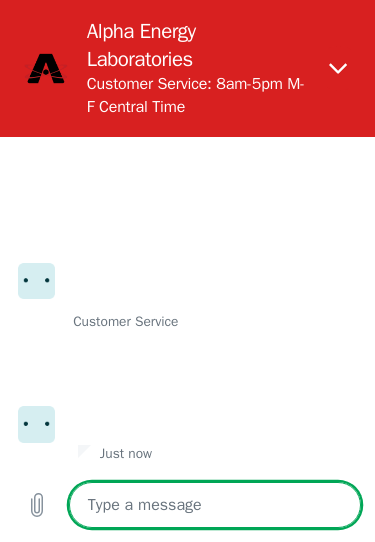 scroll, scrollTop: 1370, scrollLeft: 0, axis: vertical 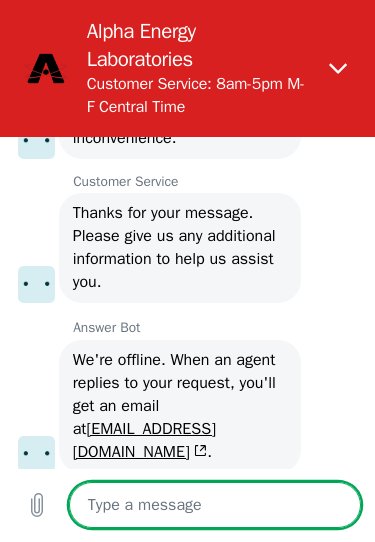 type on "x" 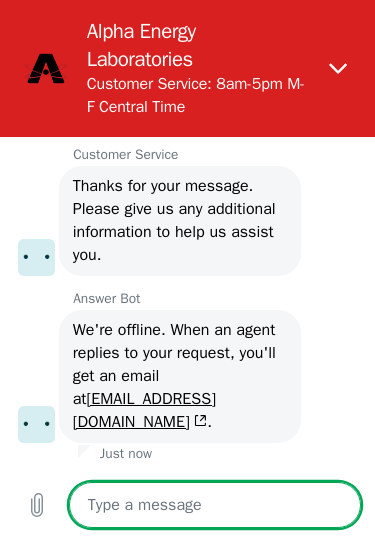 scroll, scrollTop: 1533, scrollLeft: 0, axis: vertical 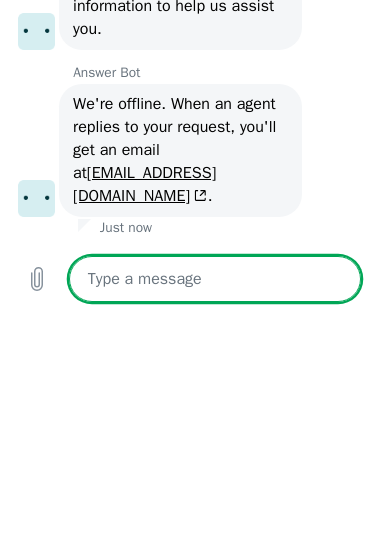 type on "O" 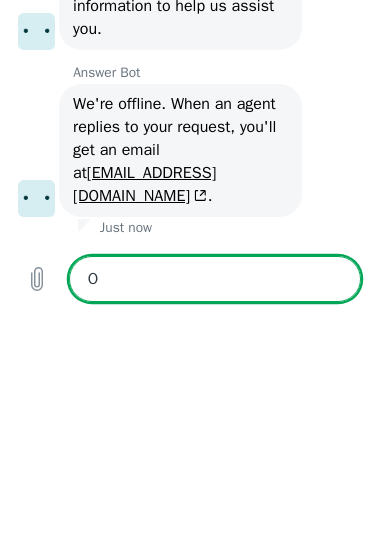 type on "x" 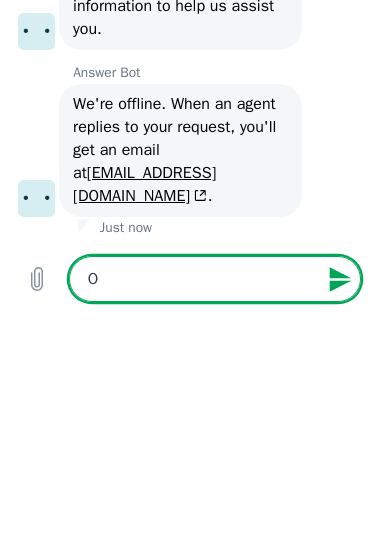 type 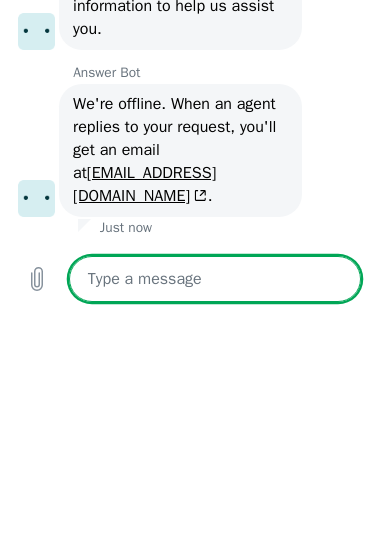 type on "I" 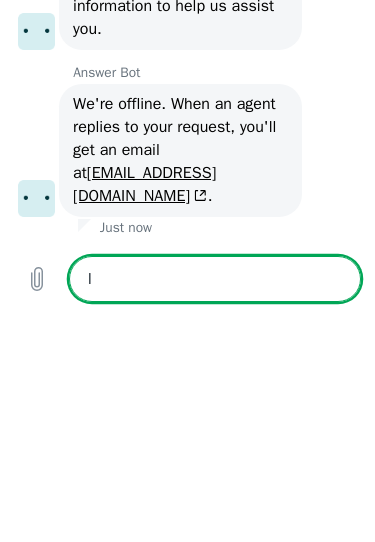 type on "x" 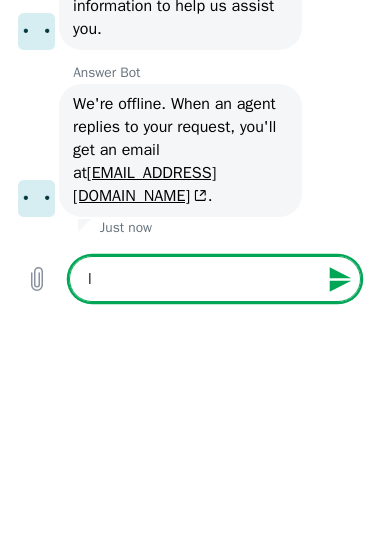 type on "I m" 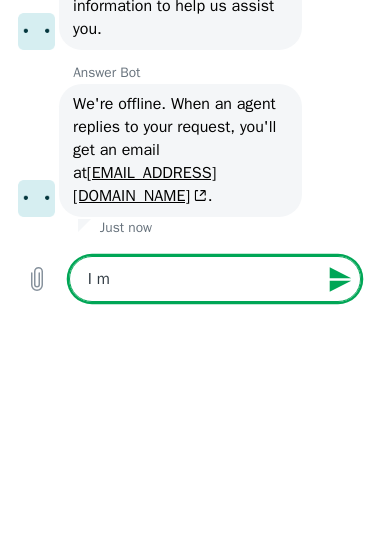 type on "I ma" 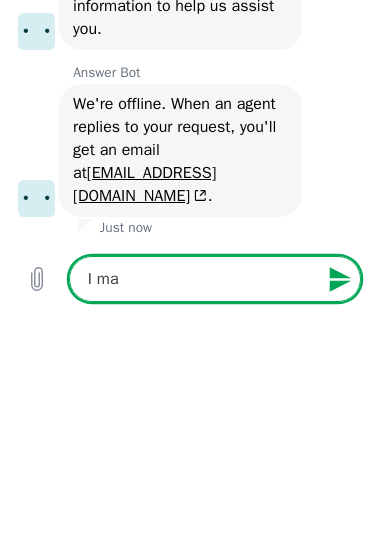 type on "I mai" 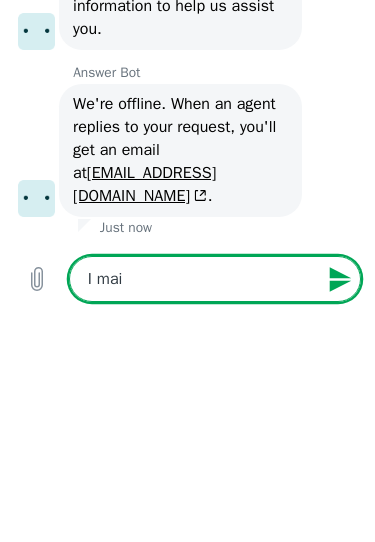 type on "I mailed" 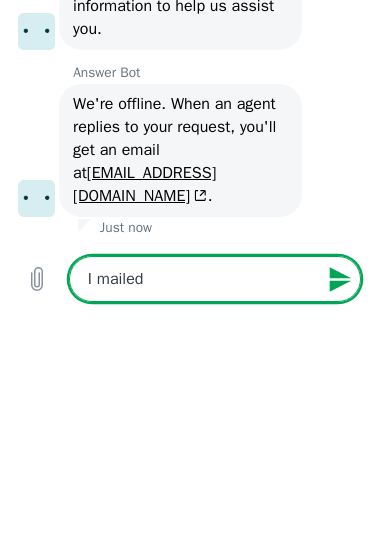 type on "I mailed" 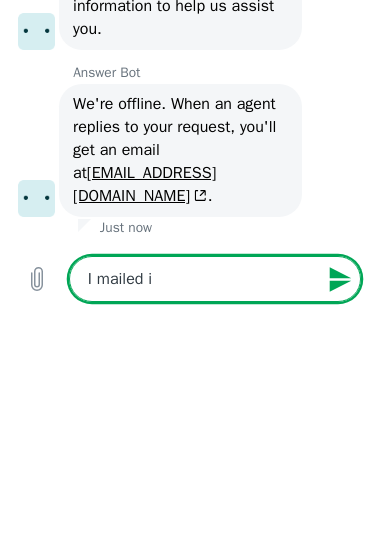 type on "I mailed it" 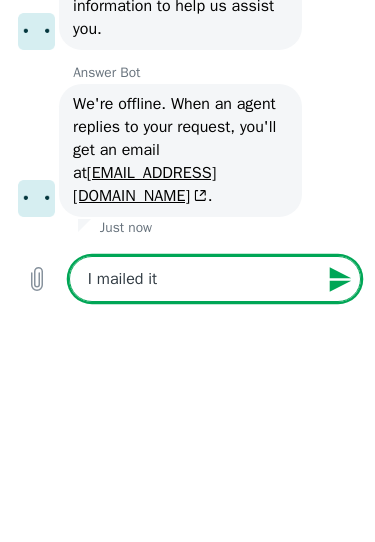 type on "I mailed it" 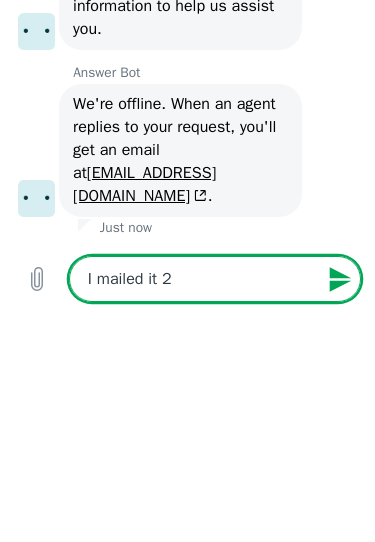 type on "I mailed it 2" 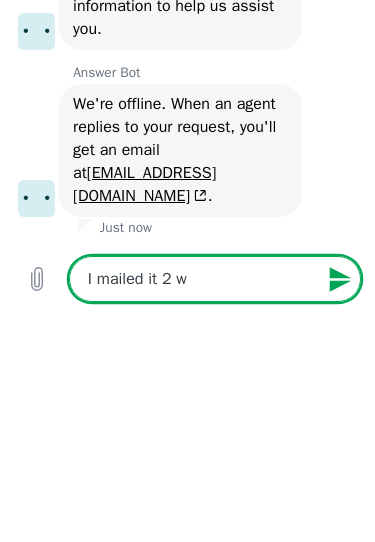 type on "I mailed it 2 we" 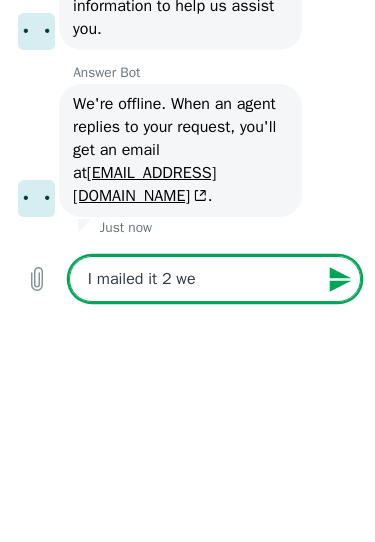 type on "I mailed it 2 weeks" 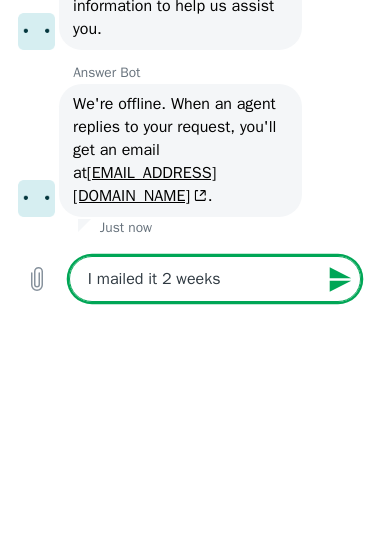 type on "I mailed it 2 weeks" 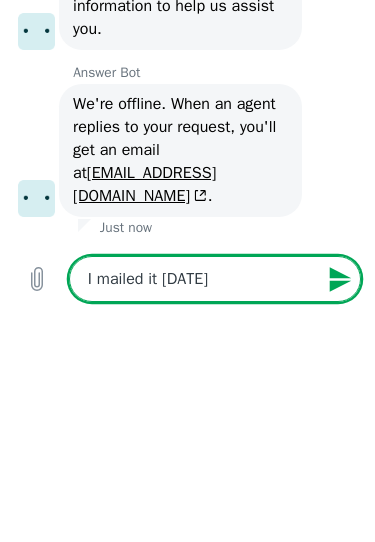 type on "I mailed it [DATE]" 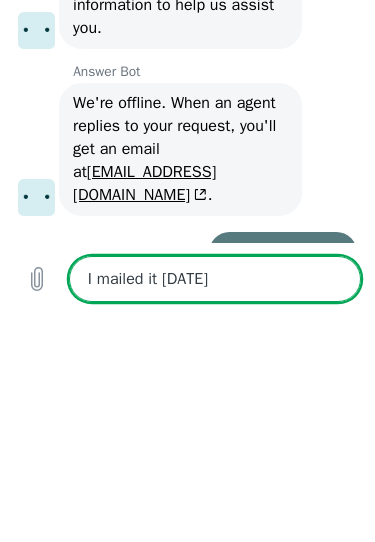type 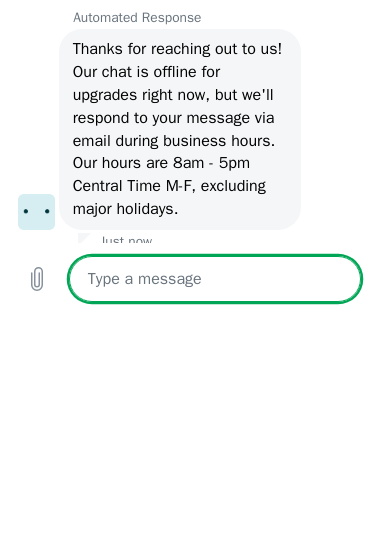 type on "x" 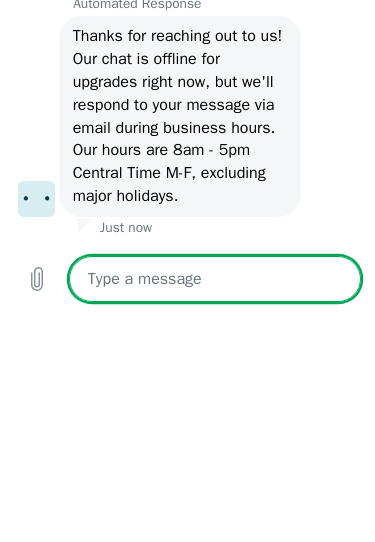 scroll, scrollTop: 1837, scrollLeft: 0, axis: vertical 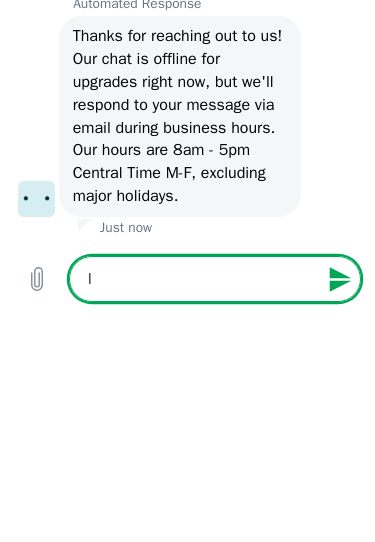 type on "I" 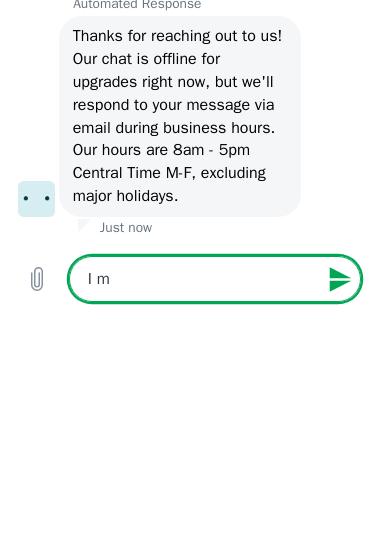 type on "I ma" 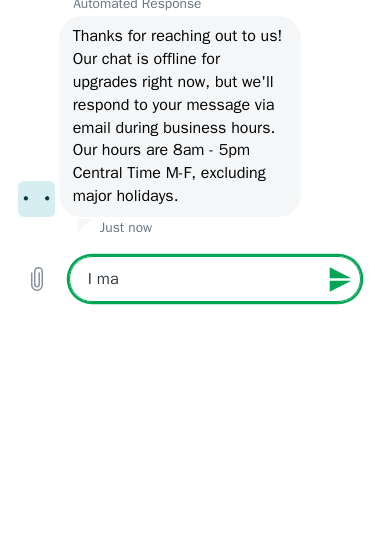 type on "I mailed" 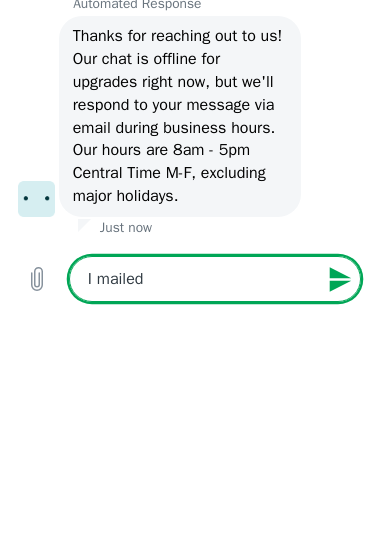 type on "I mailed" 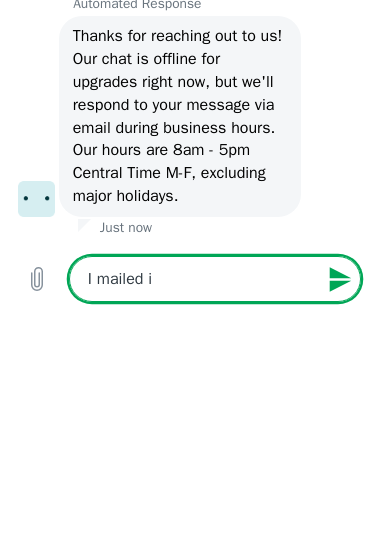 type on "I mailed it" 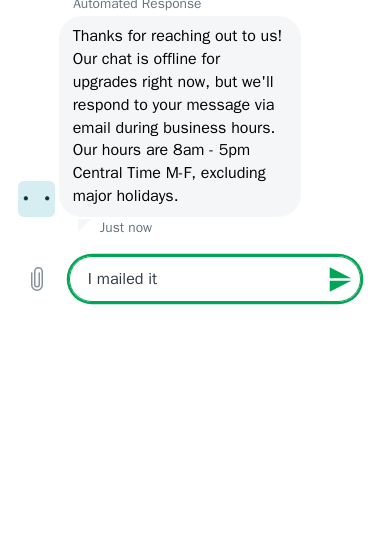type on "x" 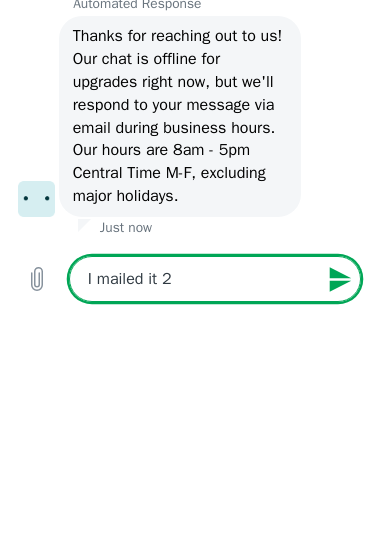 type on "I mailed it 2" 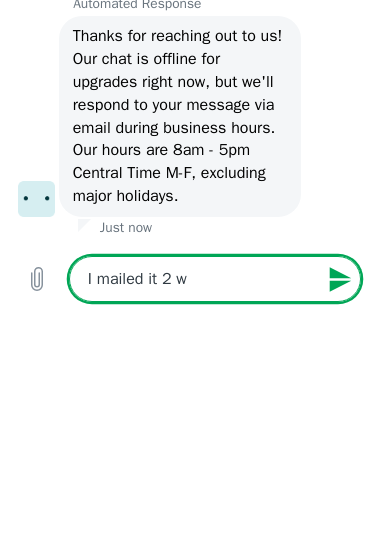 type on "I mailed it 2 weeks" 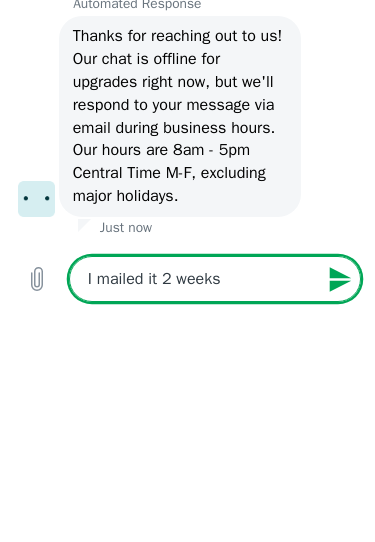 type on "I mailed it 2 weeks" 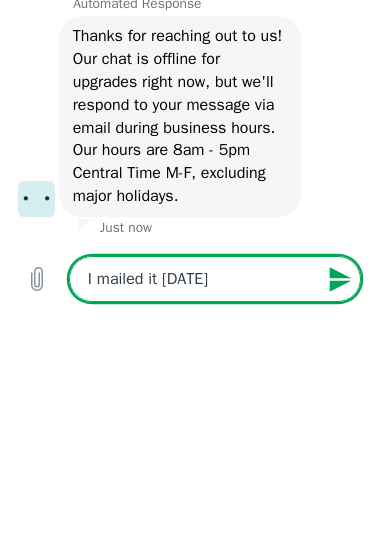 type on "I mailed it [DATE]" 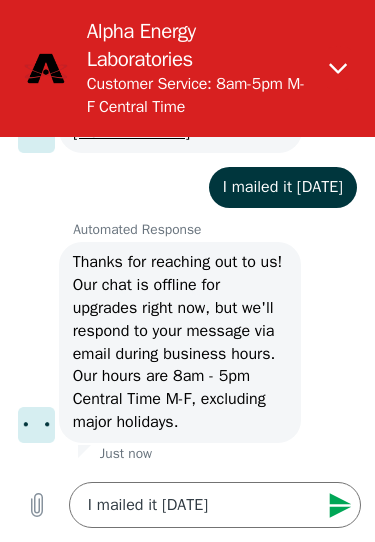 scroll, scrollTop: 1837, scrollLeft: 0, axis: vertical 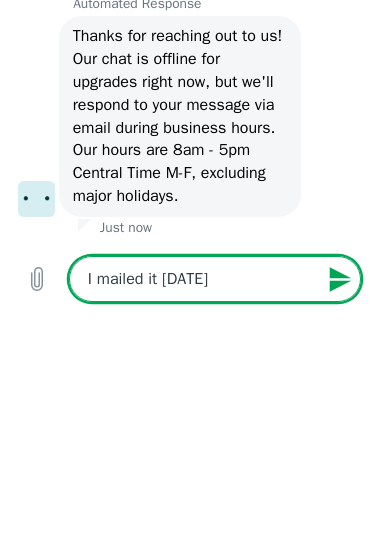 click 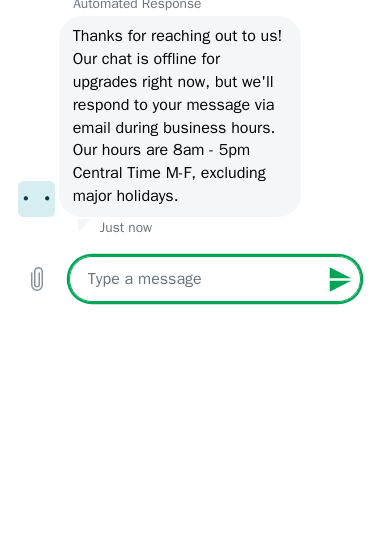 type on "x" 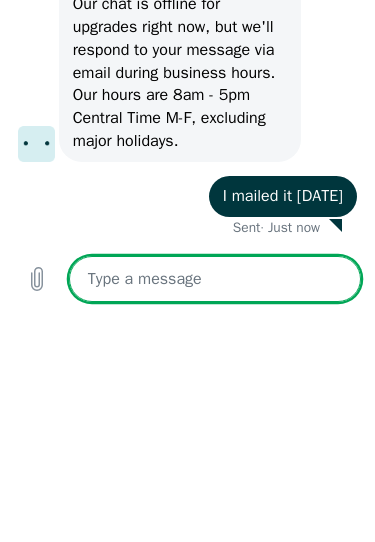 scroll, scrollTop: 1891, scrollLeft: 0, axis: vertical 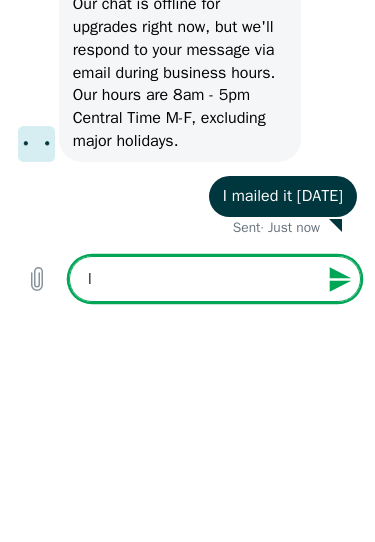type on "I" 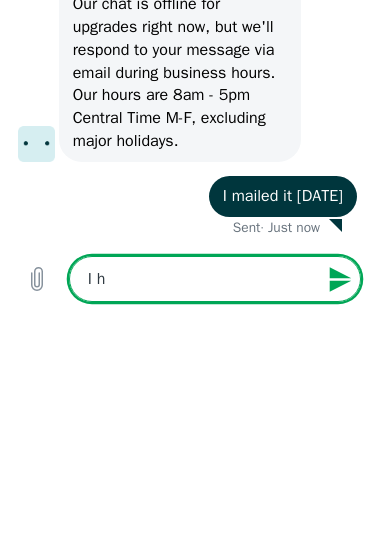 type on "I ho" 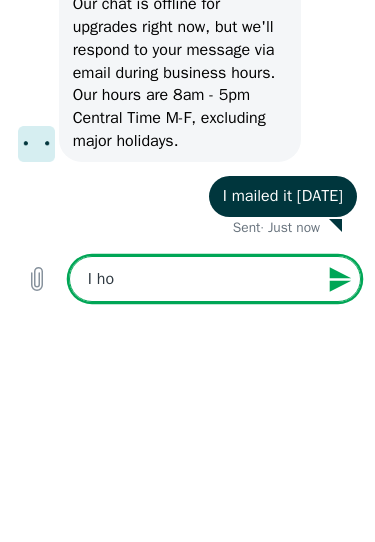 type on "I hop" 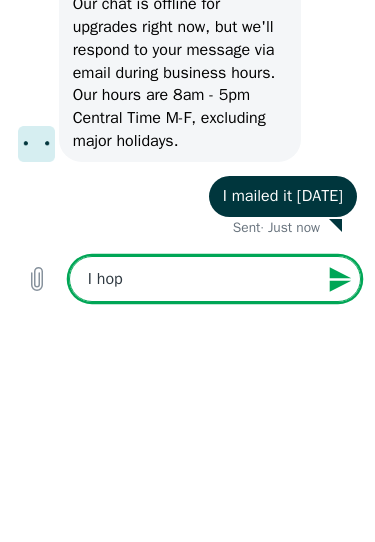 type on "I hope" 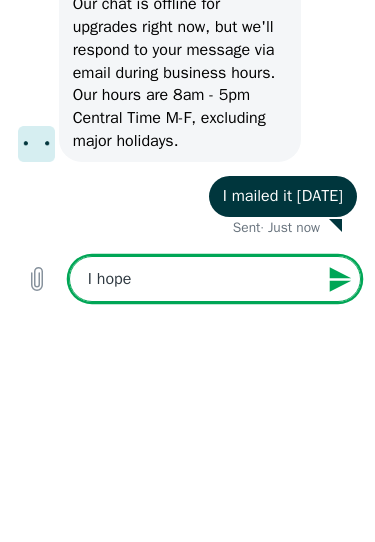type on "x" 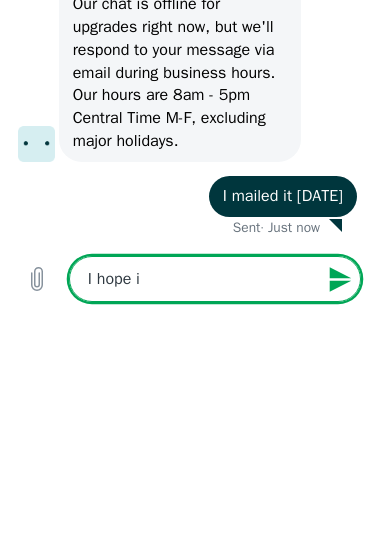type on "I hope it" 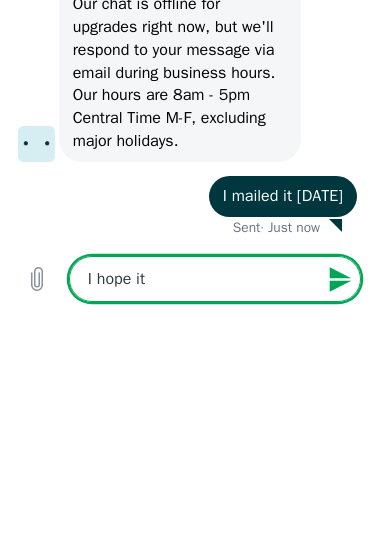 type on "I hope it" 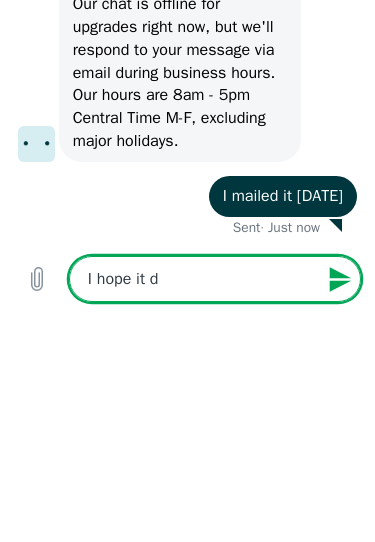 type on "I hope it di" 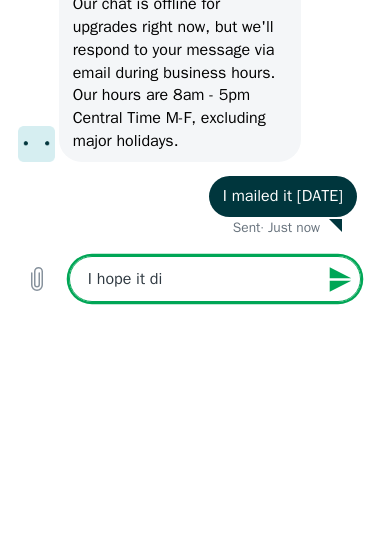 type on "I hope it didn’t" 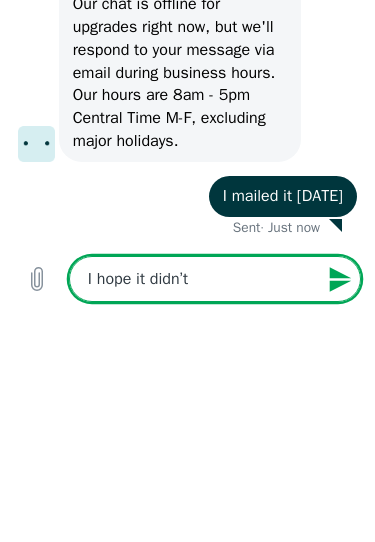 type on "I hope it didn’t" 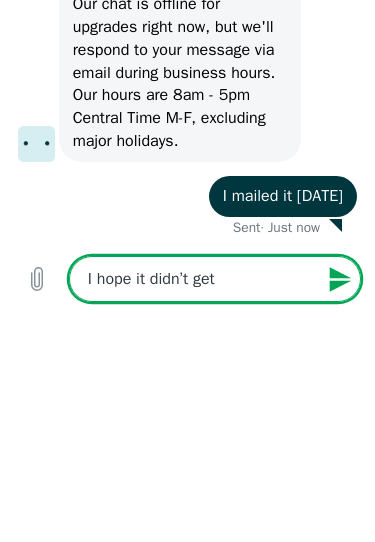 type on "I hope it didn’t get" 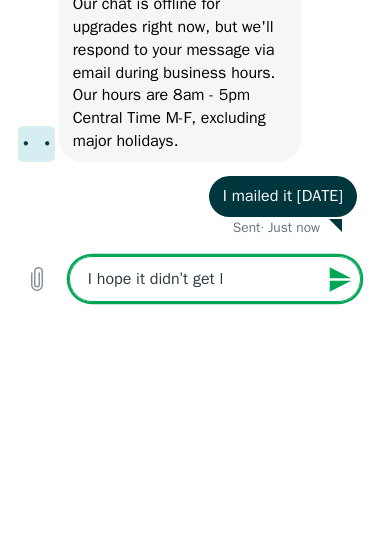 type on "x" 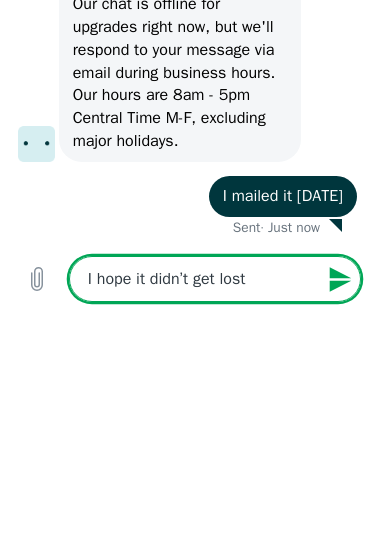 type on "I hope it didn’t get lost" 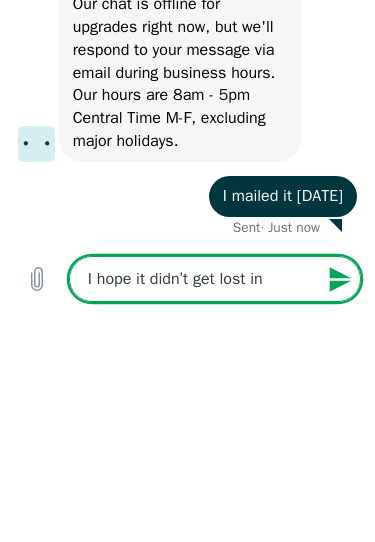 type on "I hope it didn’t get lost in" 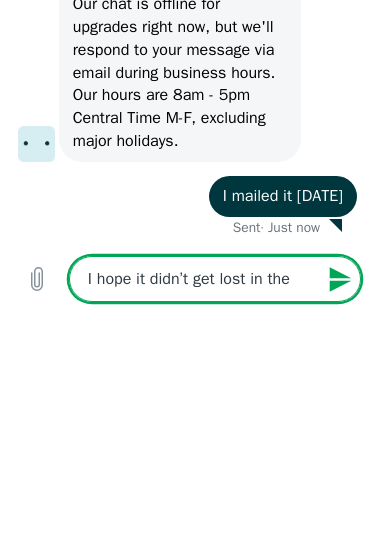 type on "x" 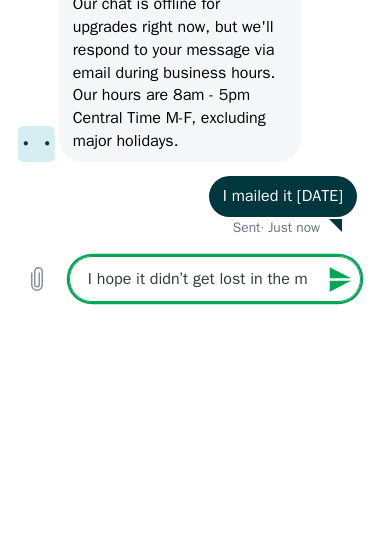 type on "x" 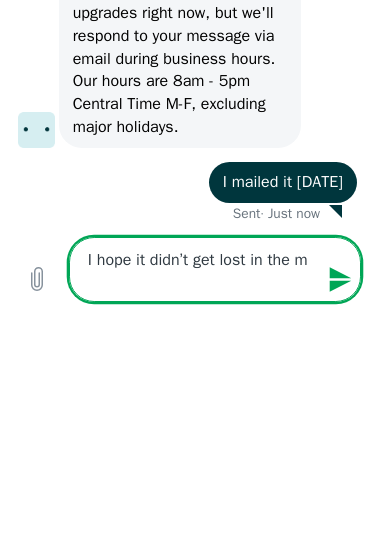 type on "I hope it didn’t get lost in the mail" 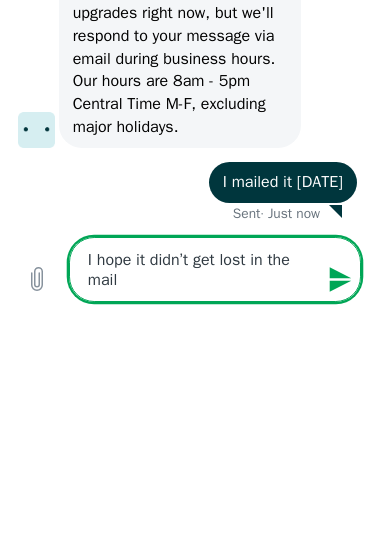 type on "I hope it didn’t get lost in the mail" 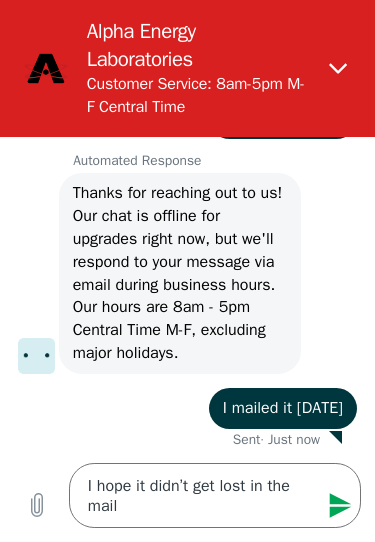 click at bounding box center [339, 506] 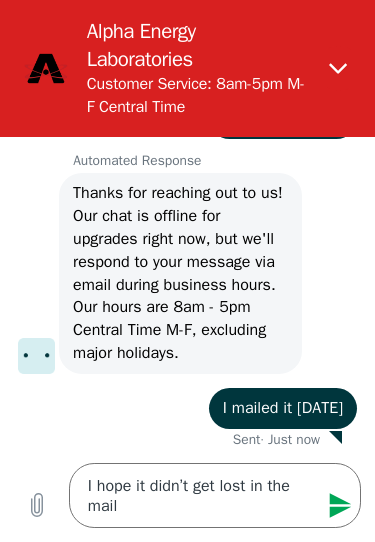 type 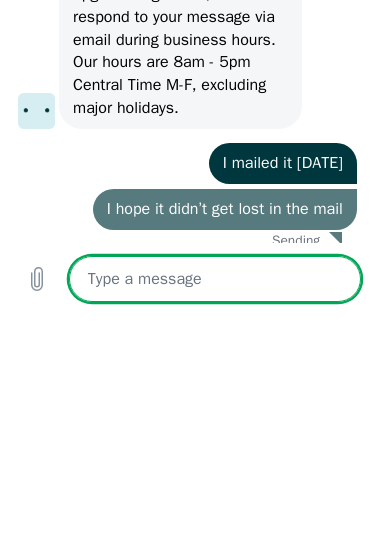 type on "x" 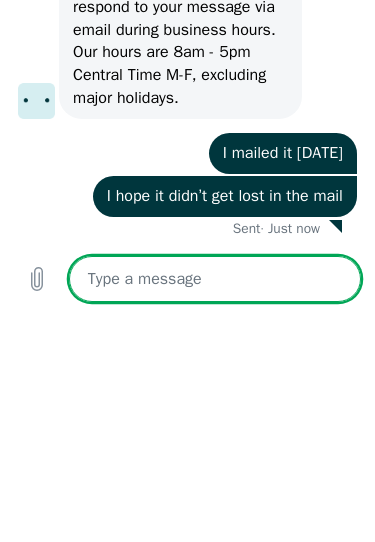 scroll, scrollTop: 1955, scrollLeft: 0, axis: vertical 